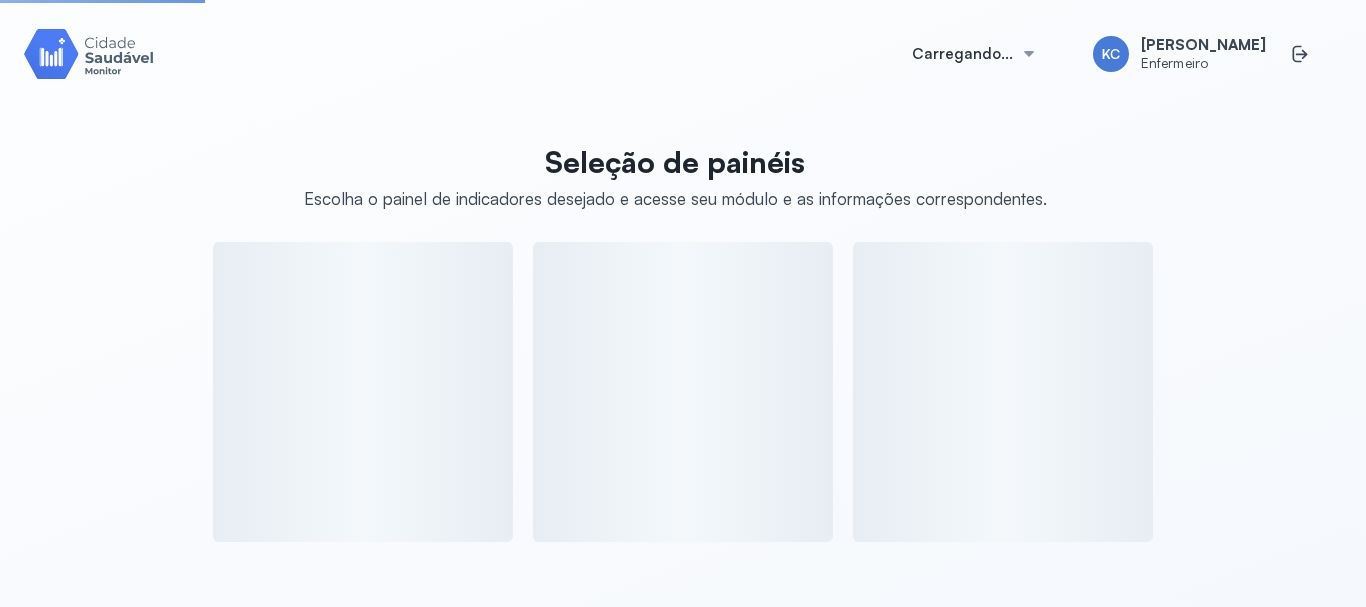 scroll, scrollTop: 0, scrollLeft: 0, axis: both 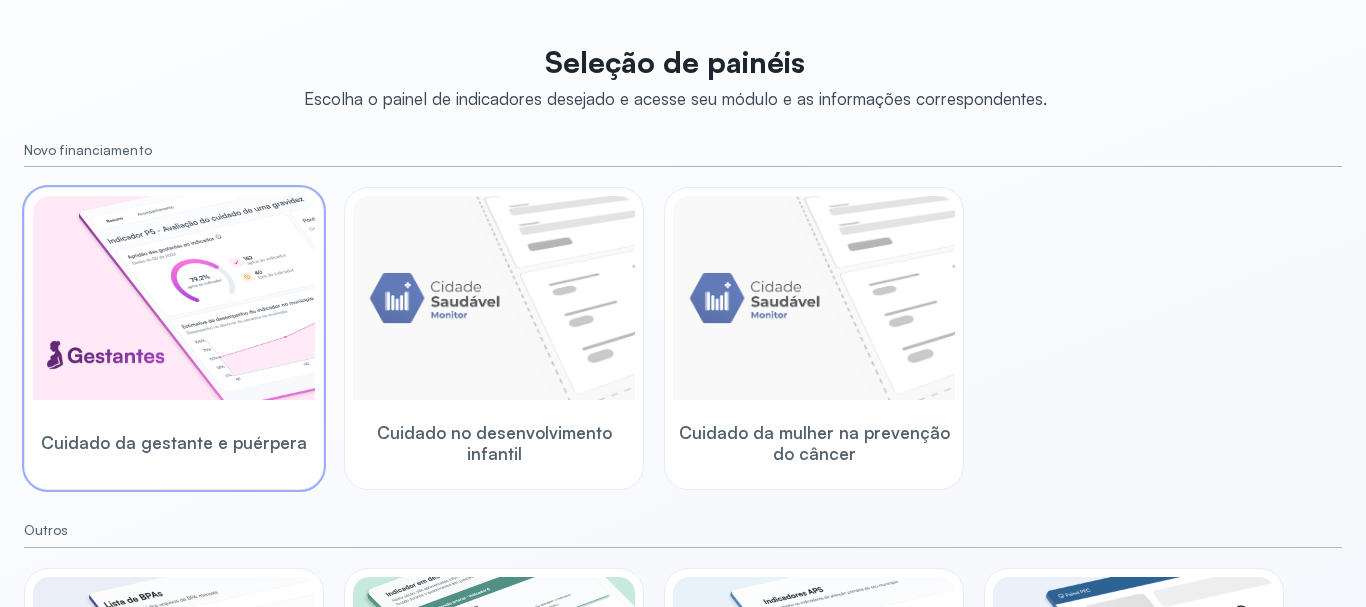 click at bounding box center (174, 298) 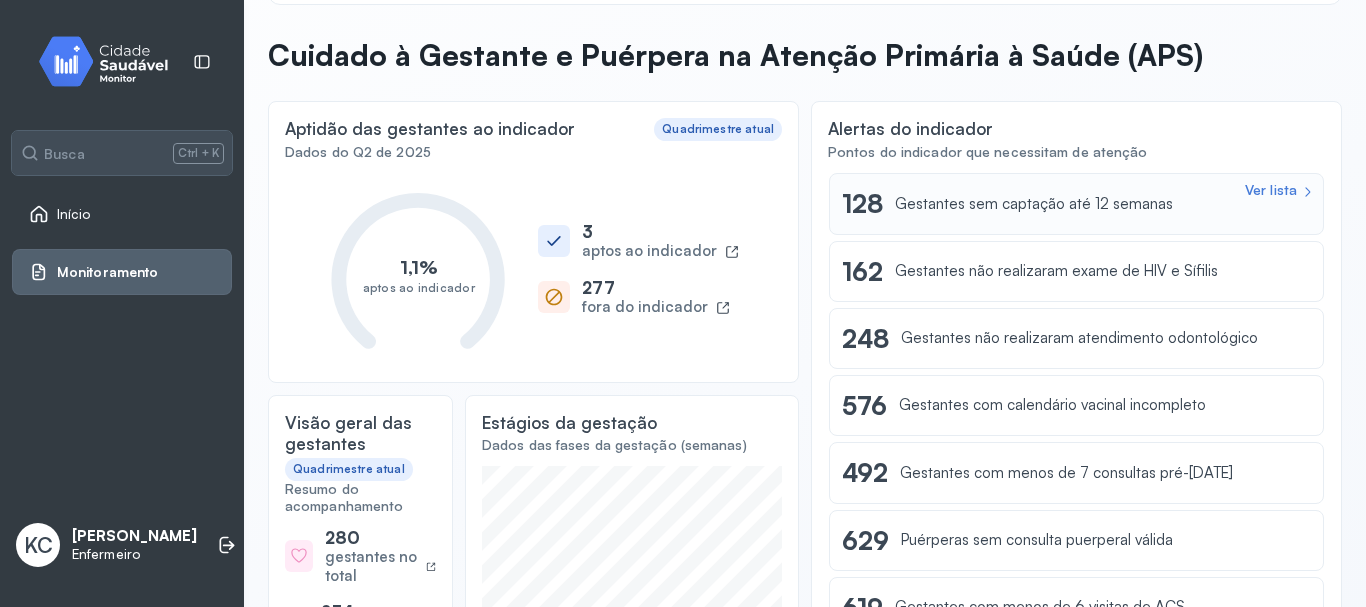 scroll, scrollTop: 0, scrollLeft: 0, axis: both 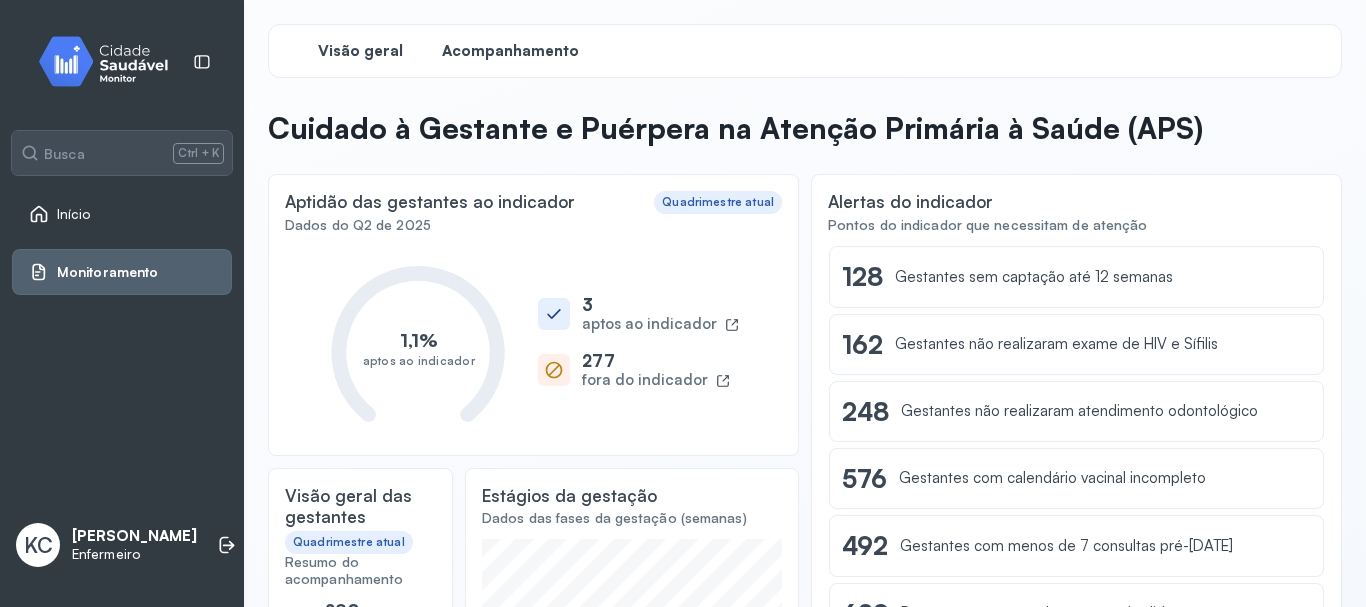 click on "Acompanhamento" 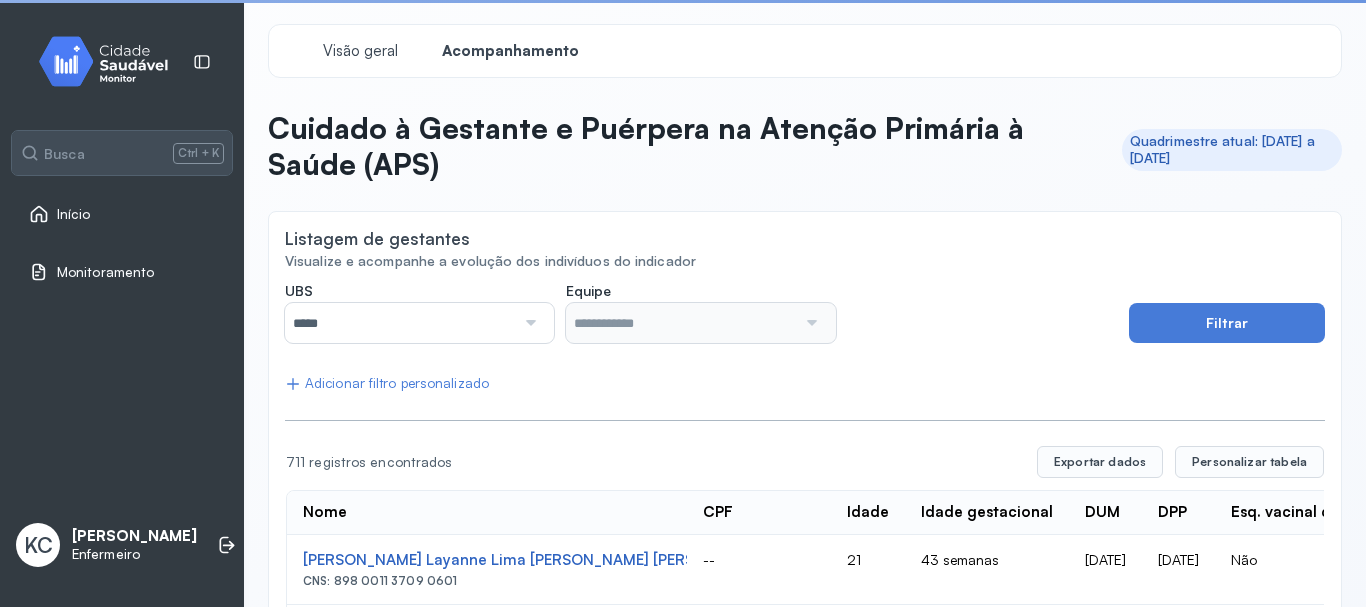 click at bounding box center [809, 323] 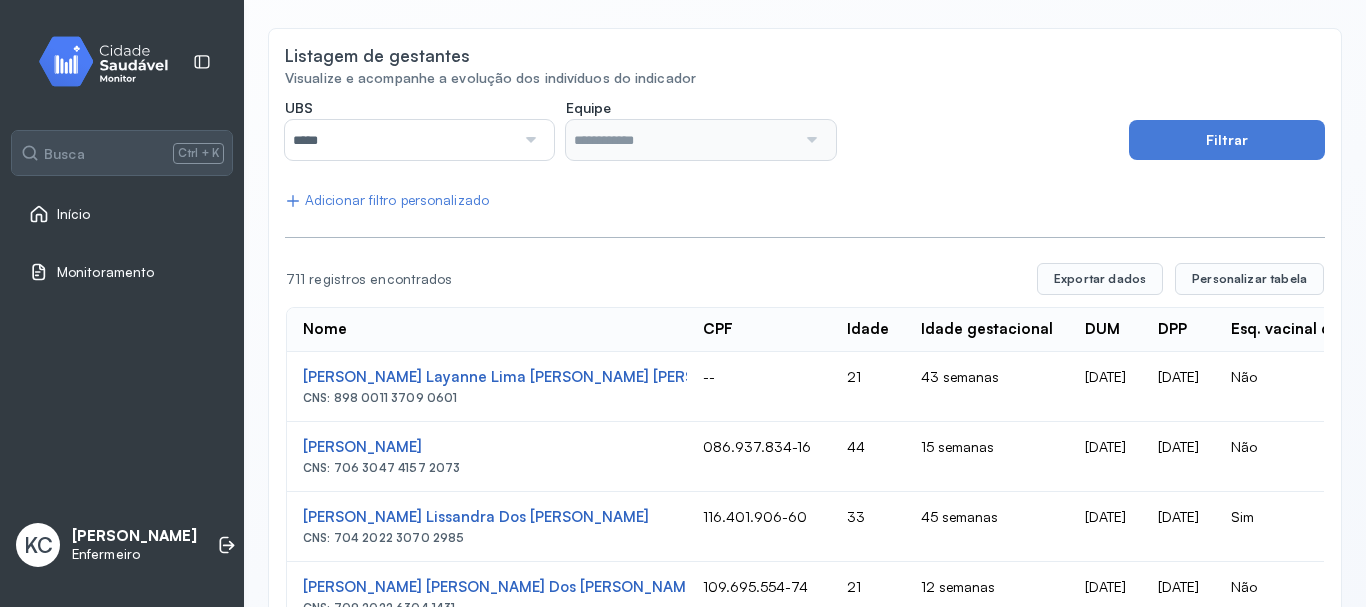 scroll, scrollTop: 0, scrollLeft: 0, axis: both 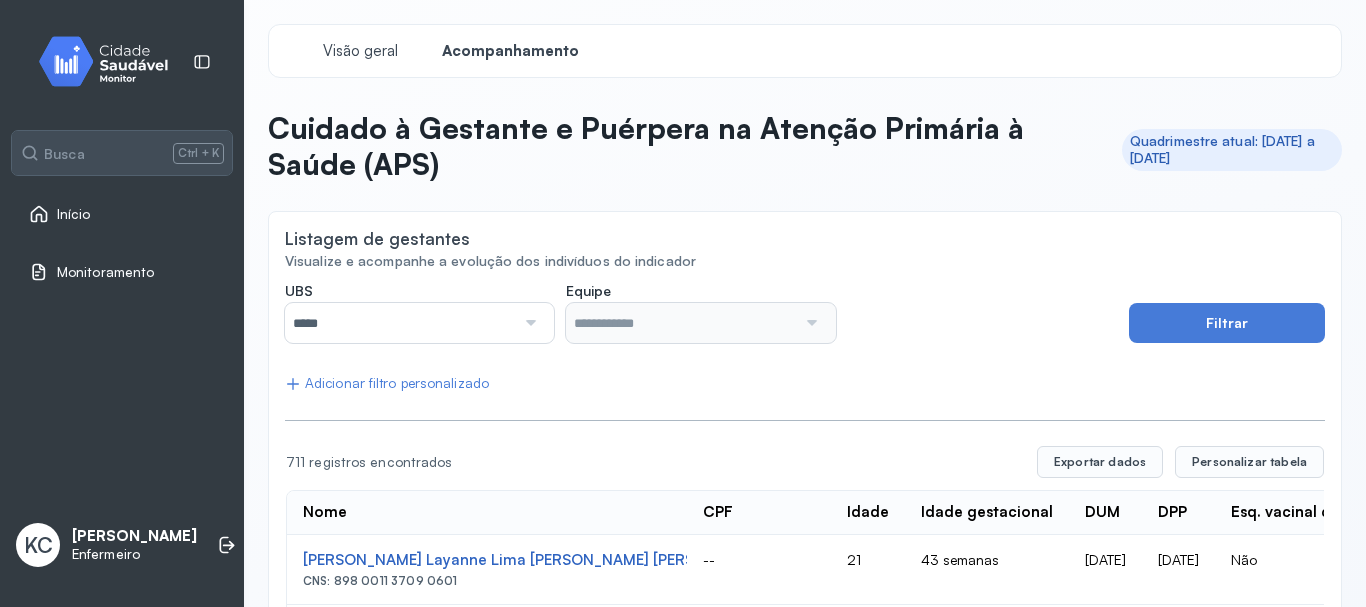 click at bounding box center [528, 323] 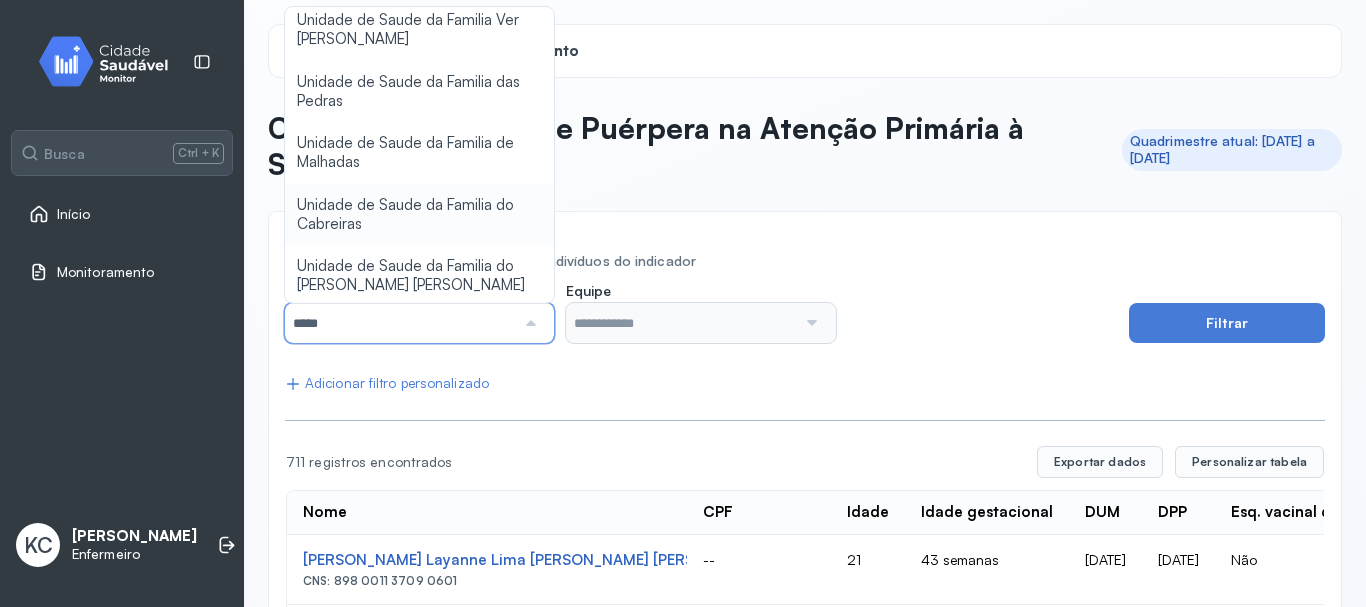 scroll, scrollTop: 897, scrollLeft: 0, axis: vertical 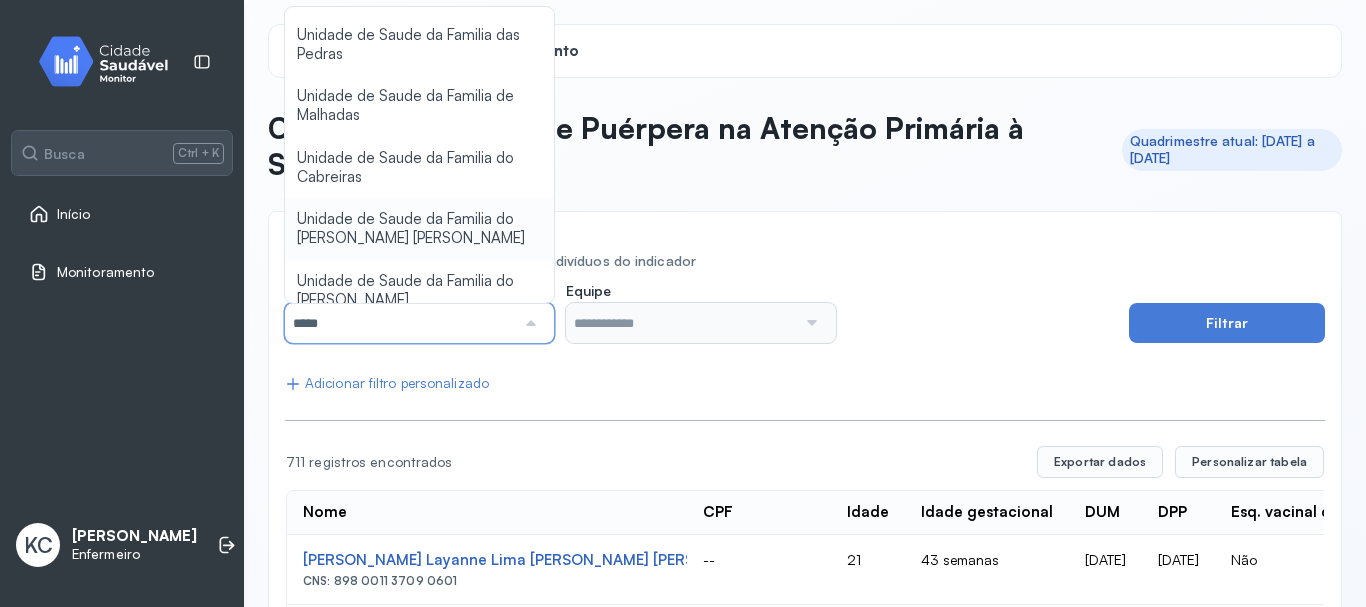 type on "**********" 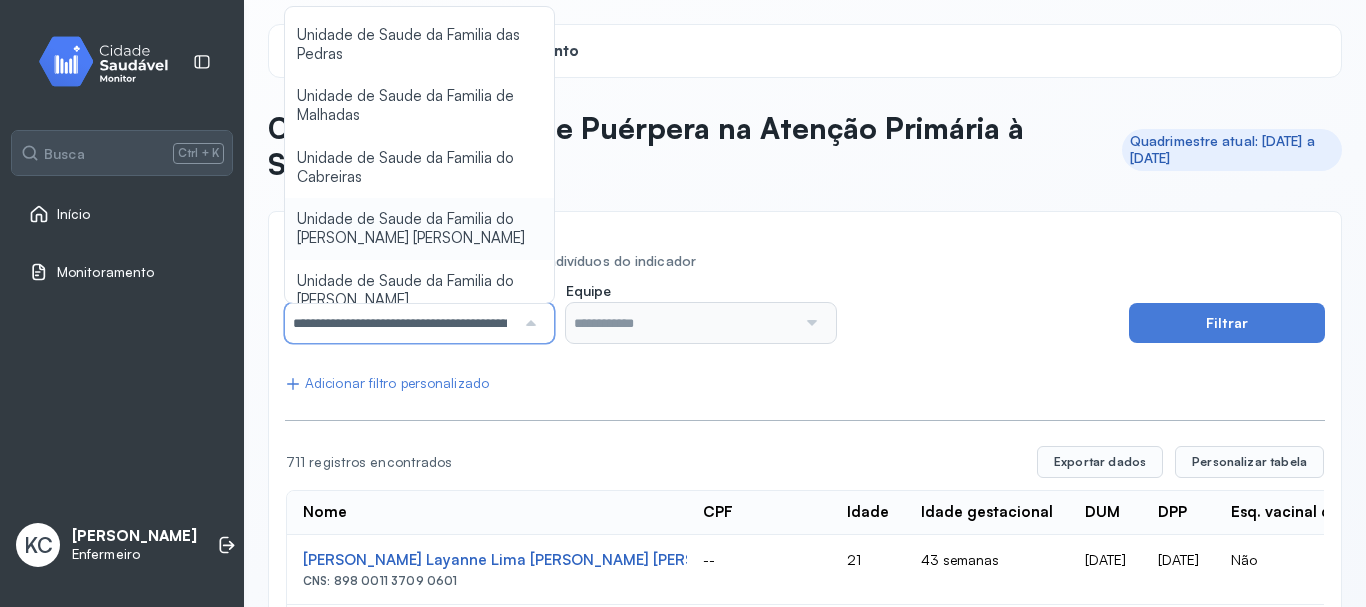 type on "*****" 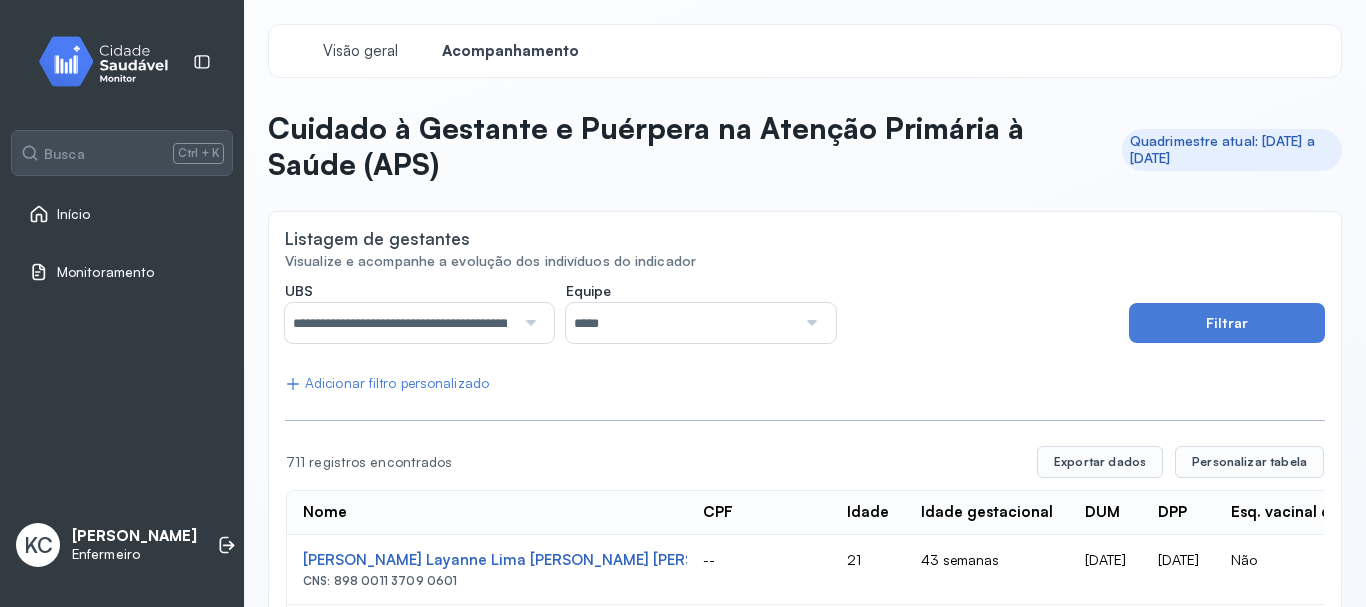 click on "**********" 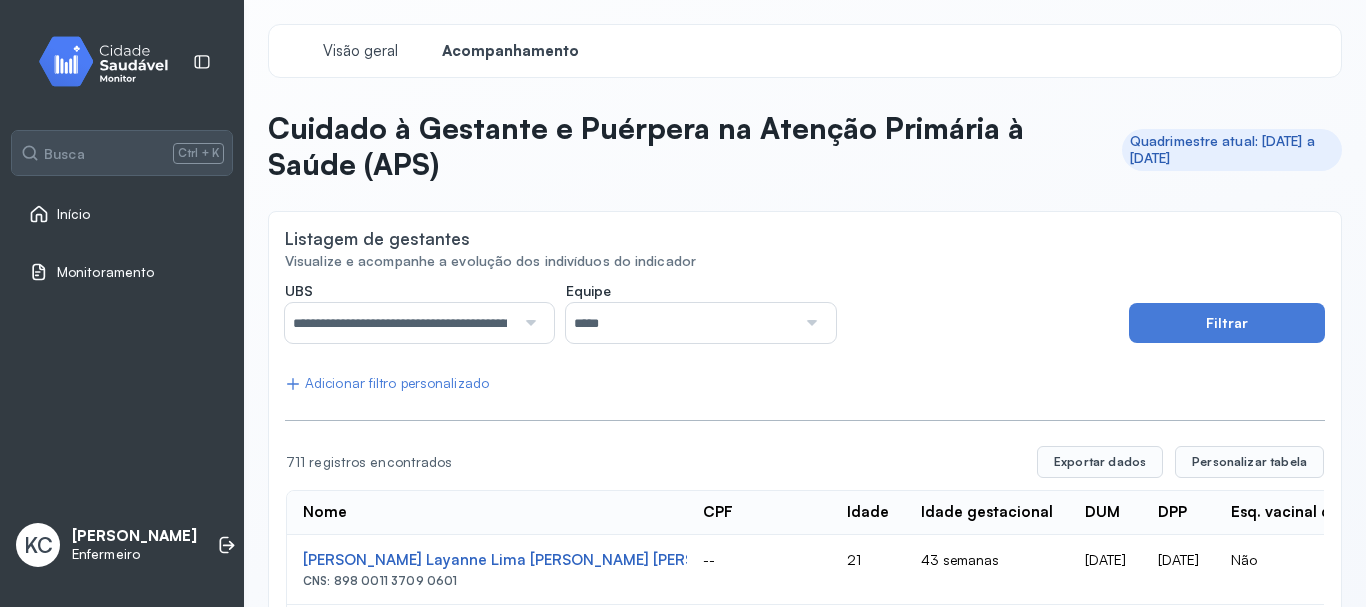 click at bounding box center (809, 323) 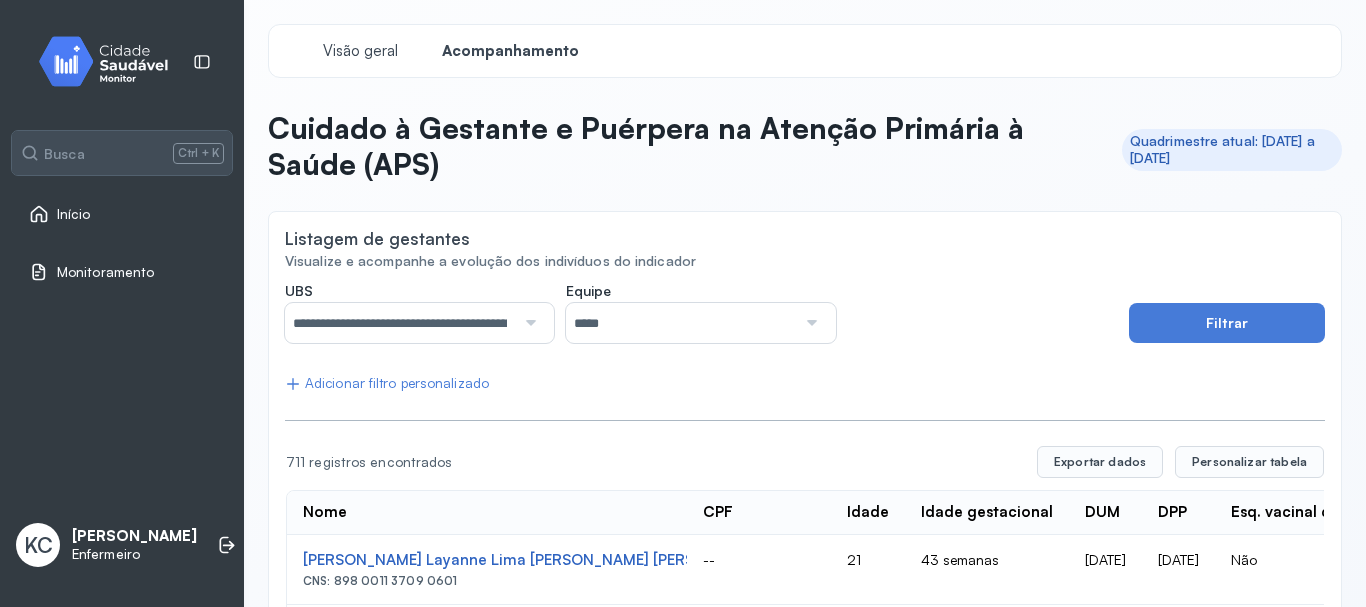 click at bounding box center [809, 323] 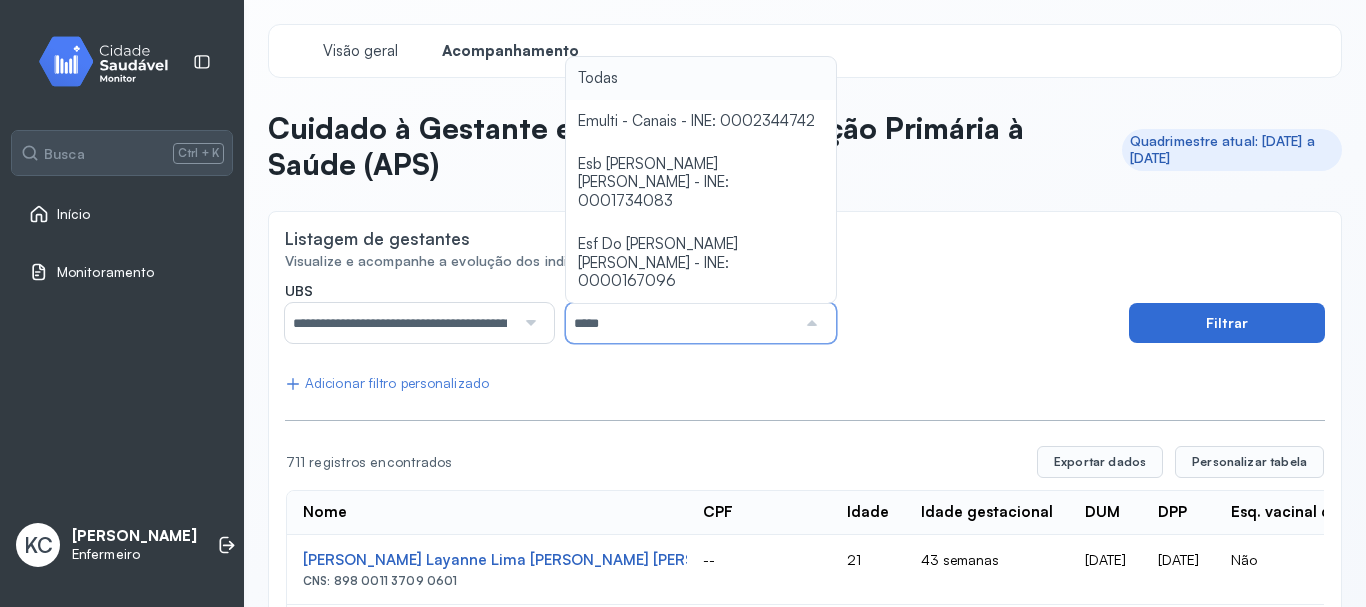 click on "Filtrar" at bounding box center (1227, 323) 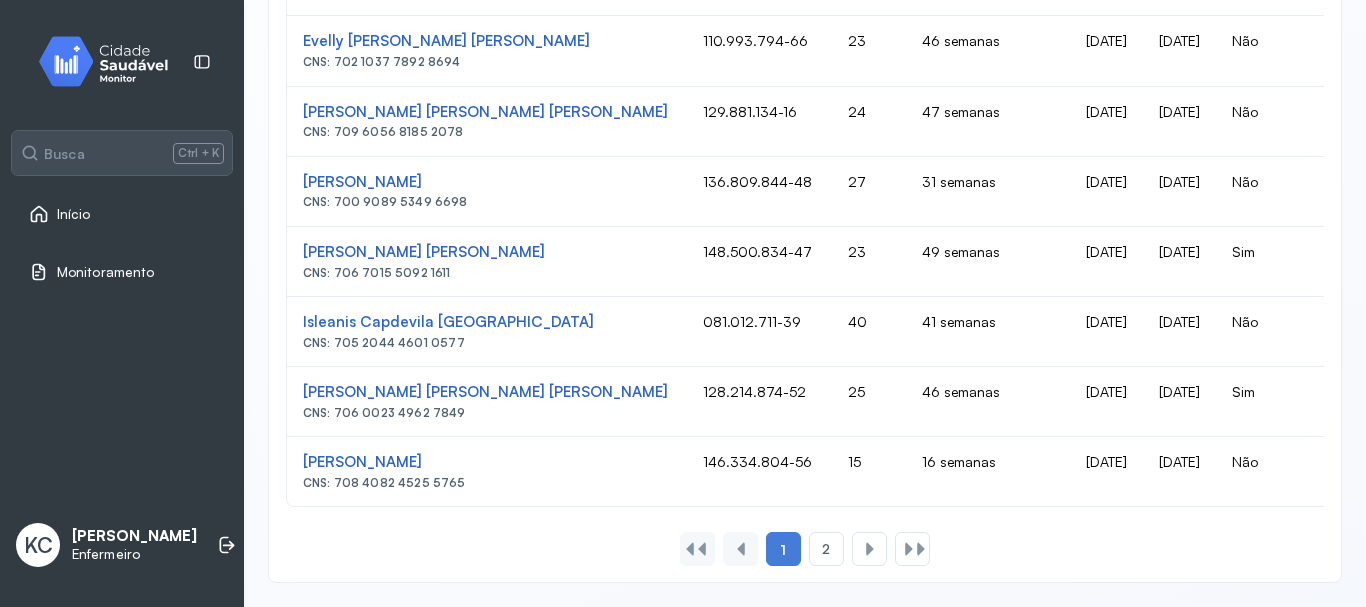 scroll, scrollTop: 1445, scrollLeft: 0, axis: vertical 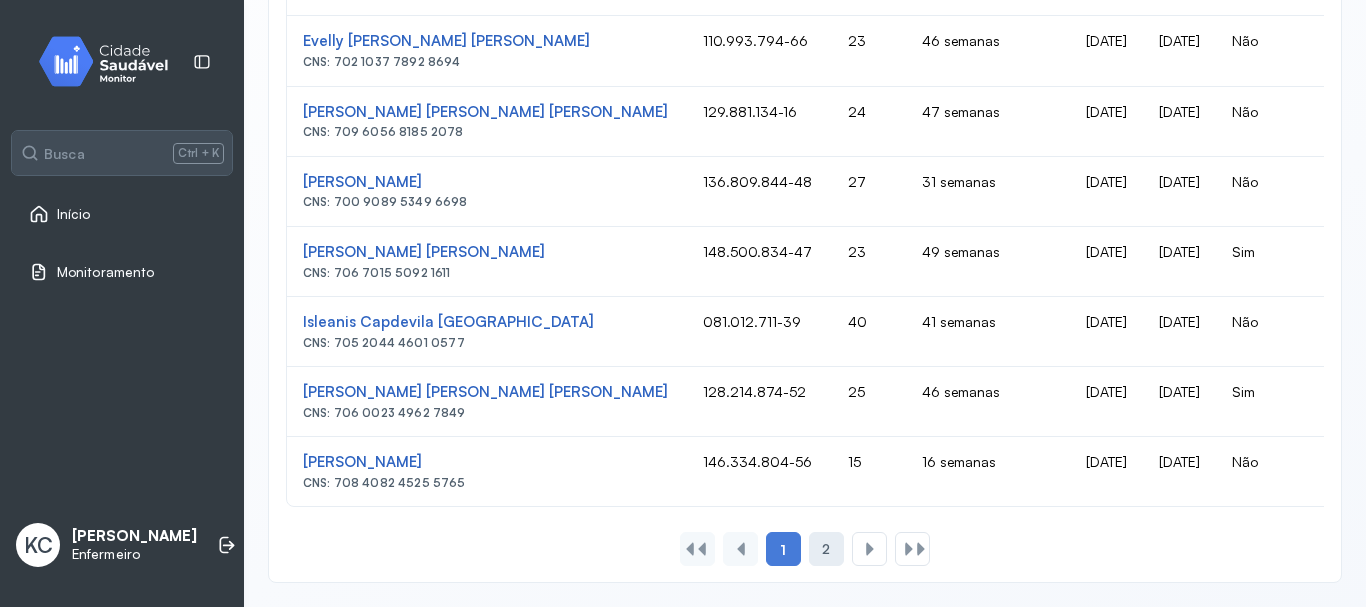 click on "2" at bounding box center (826, 549) 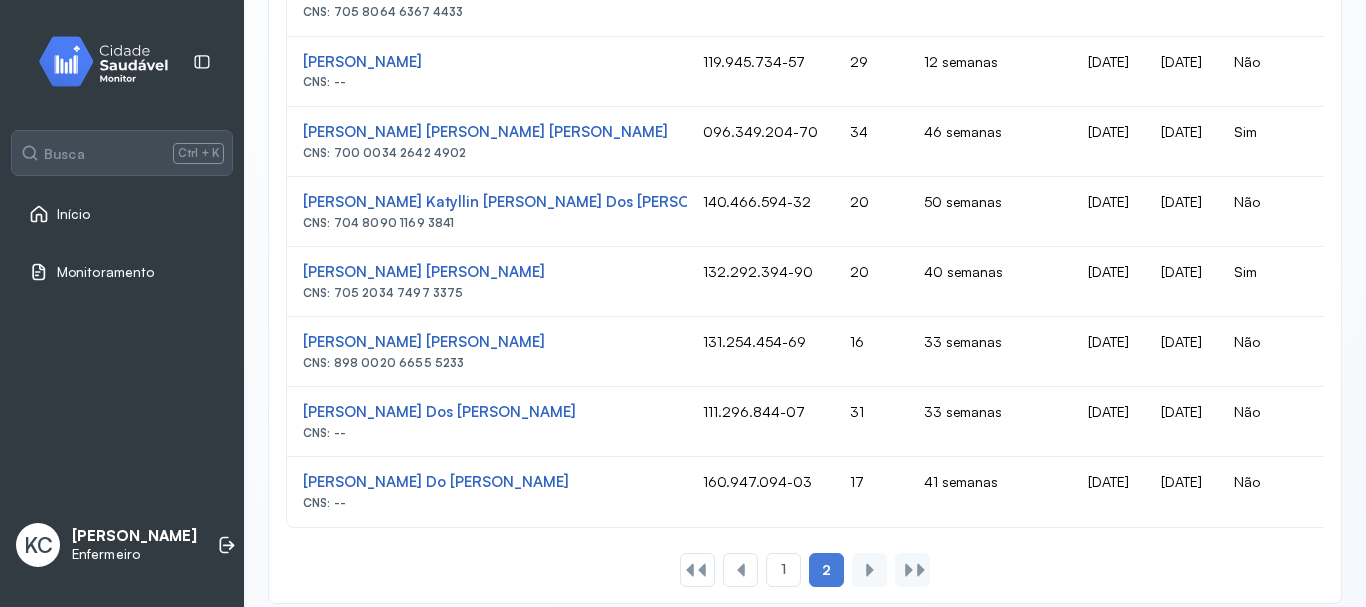 scroll, scrollTop: 1025, scrollLeft: 0, axis: vertical 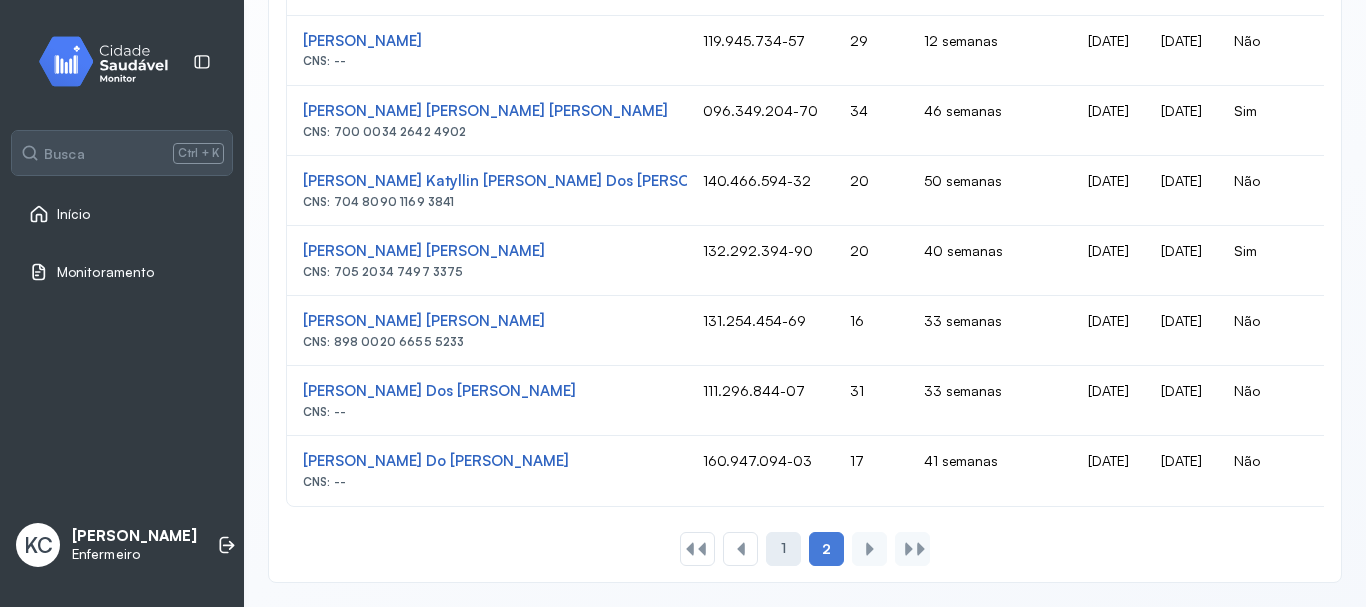 click on "1" 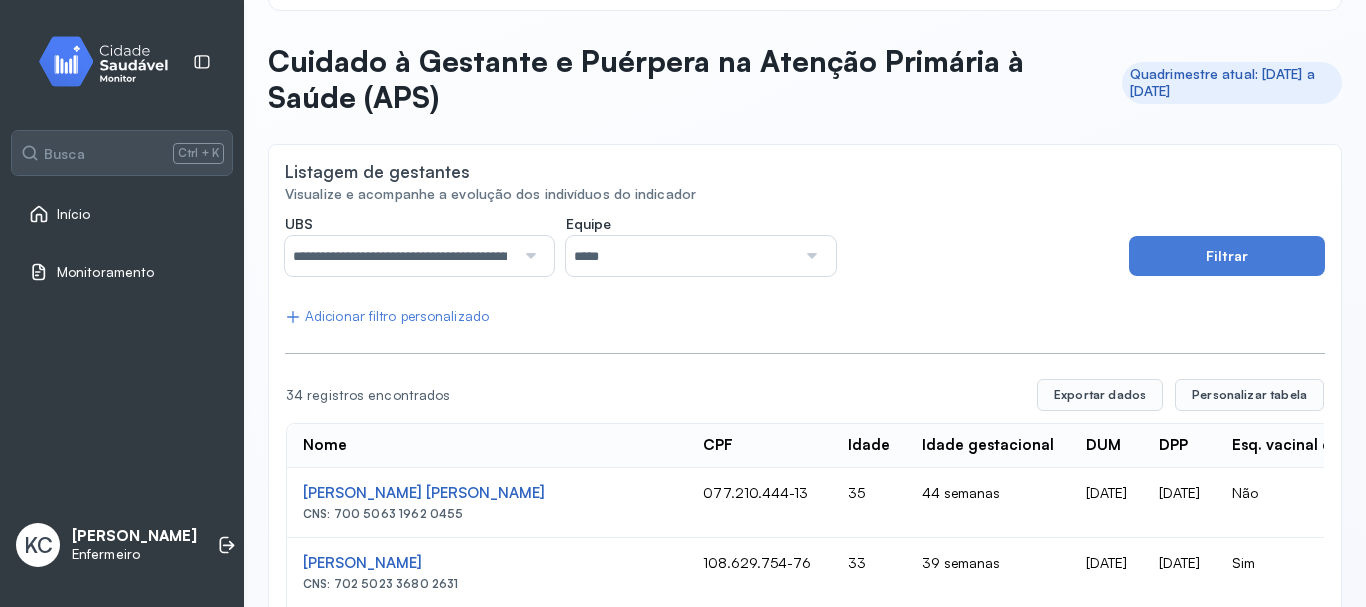 scroll, scrollTop: 300, scrollLeft: 0, axis: vertical 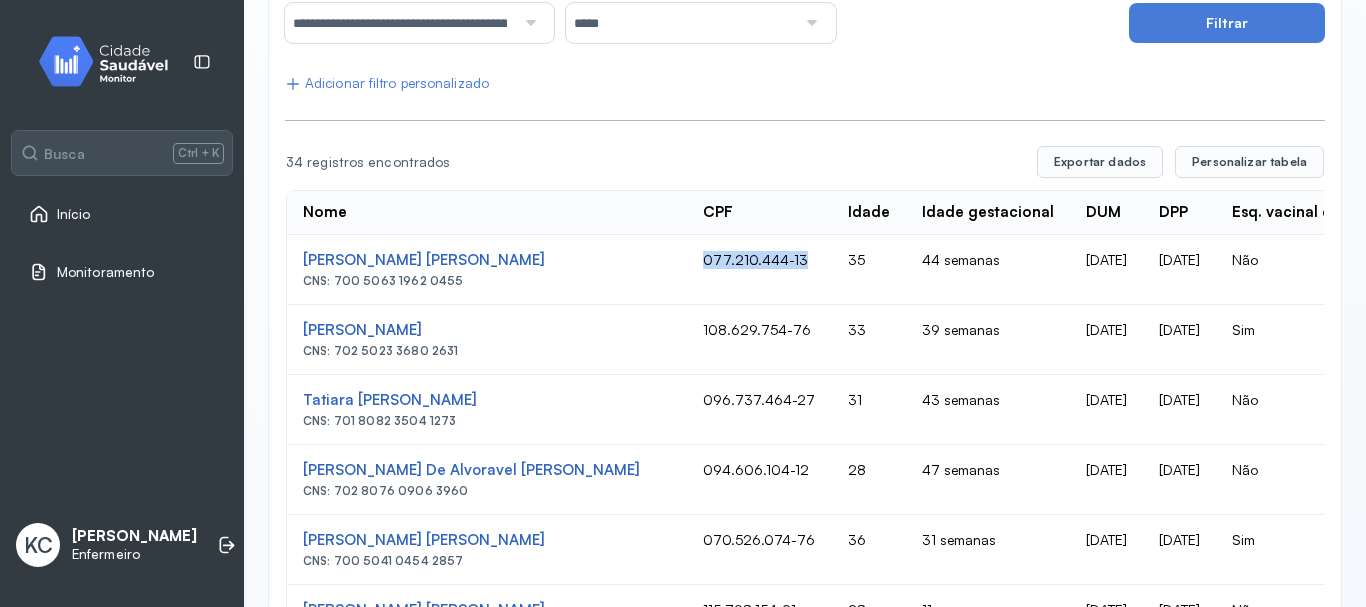 drag, startPoint x: 612, startPoint y: 254, endPoint x: 702, endPoint y: 258, distance: 90.088844 